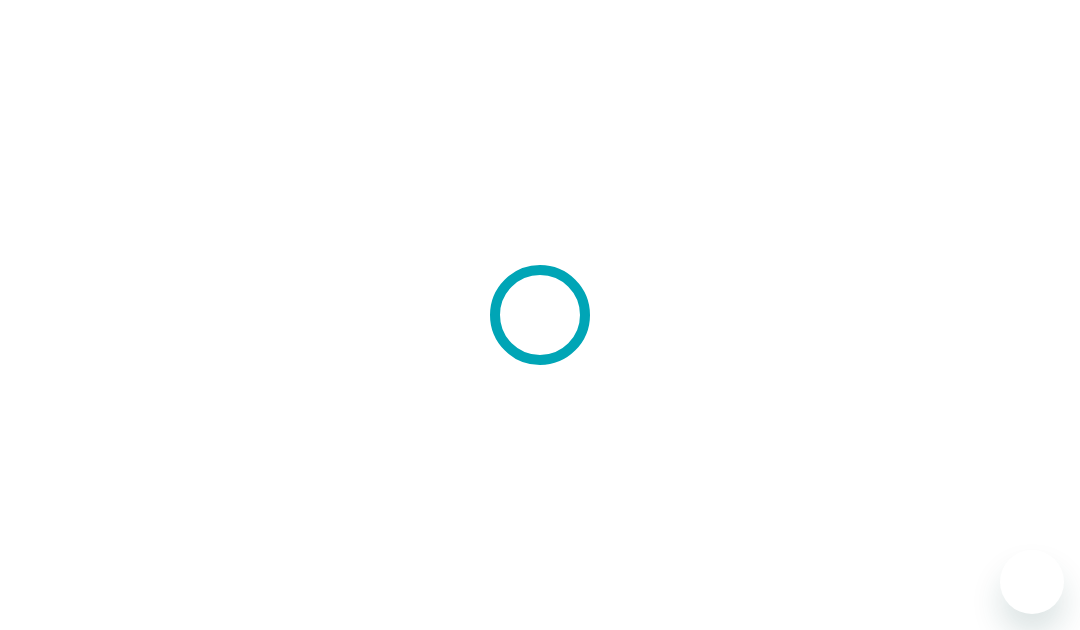 scroll, scrollTop: 0, scrollLeft: 0, axis: both 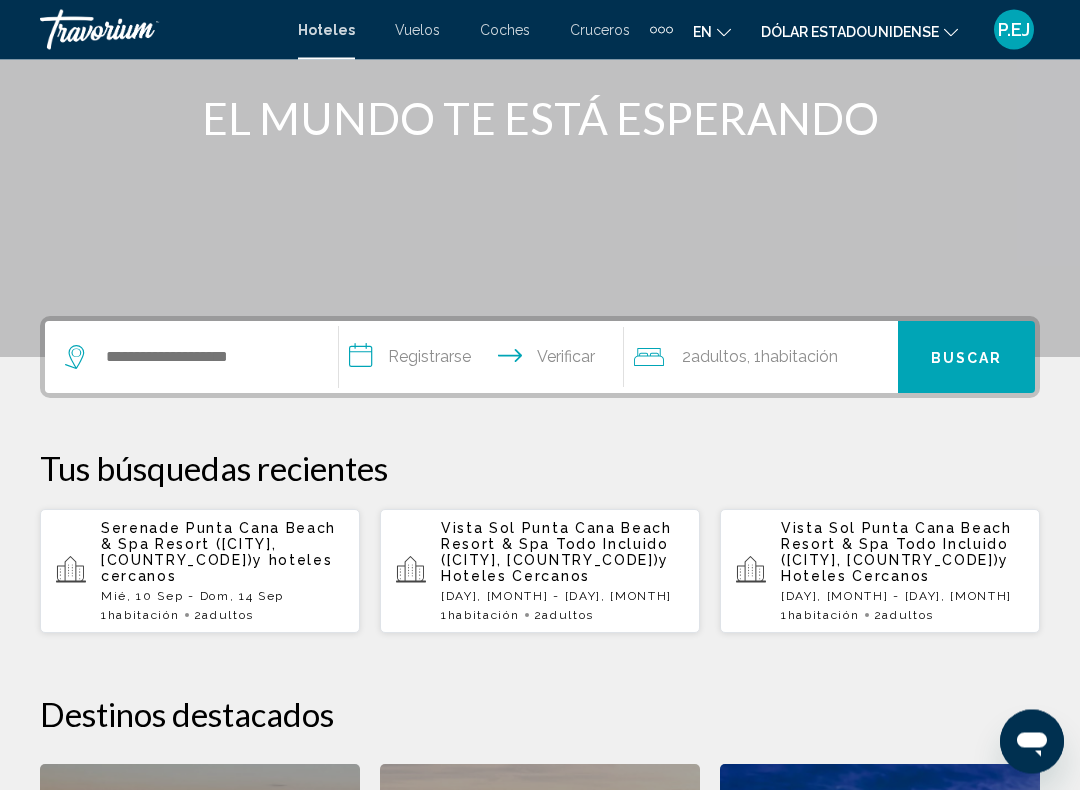 click on "Mié, 10 Sep - Dom, 14 Sep" at bounding box center (192, 597) 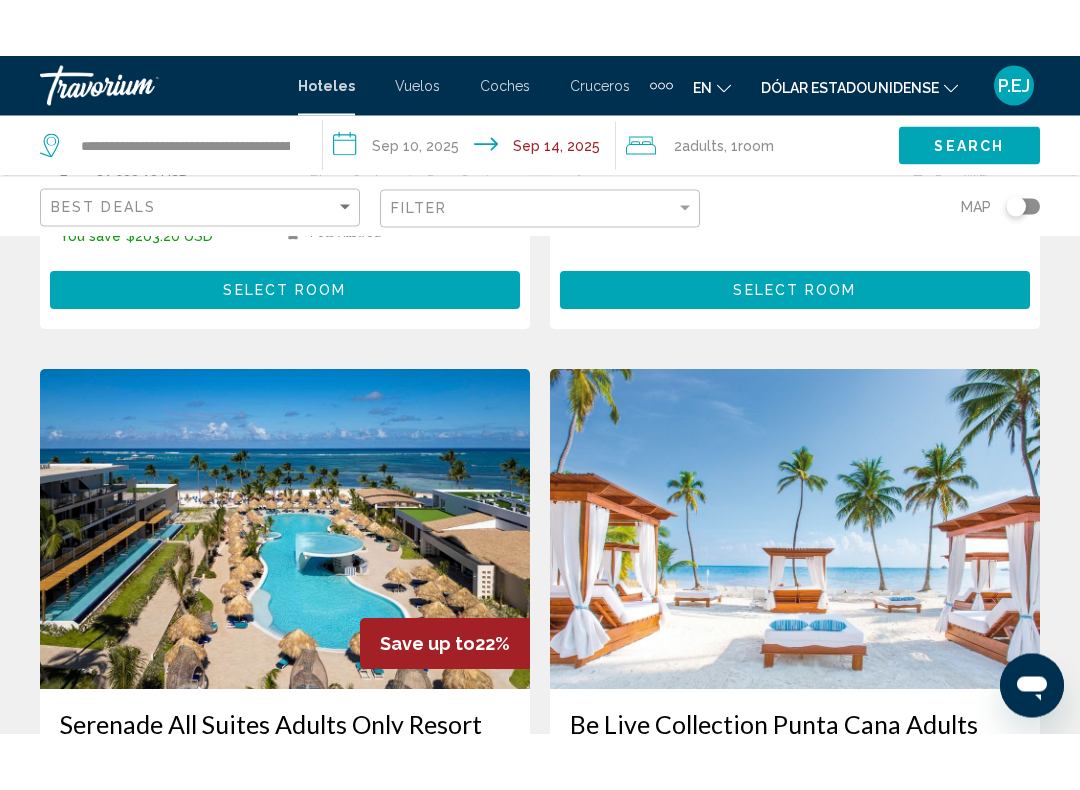 scroll, scrollTop: 690, scrollLeft: 0, axis: vertical 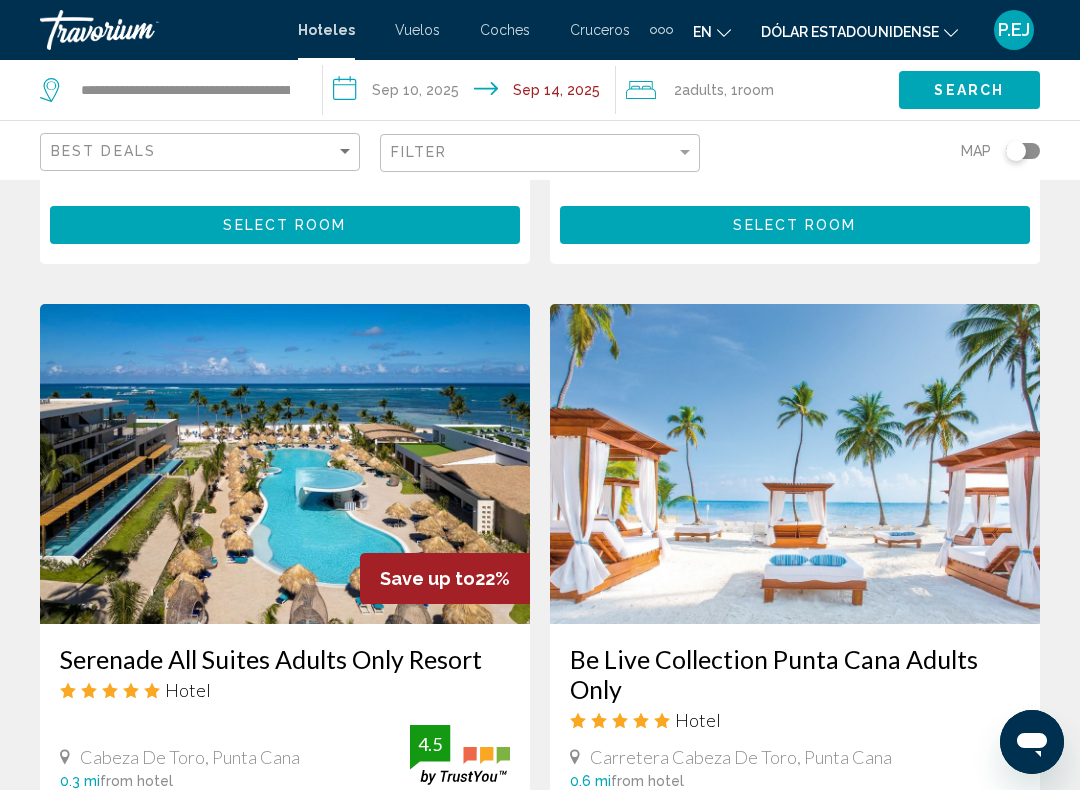 click at bounding box center [285, 464] 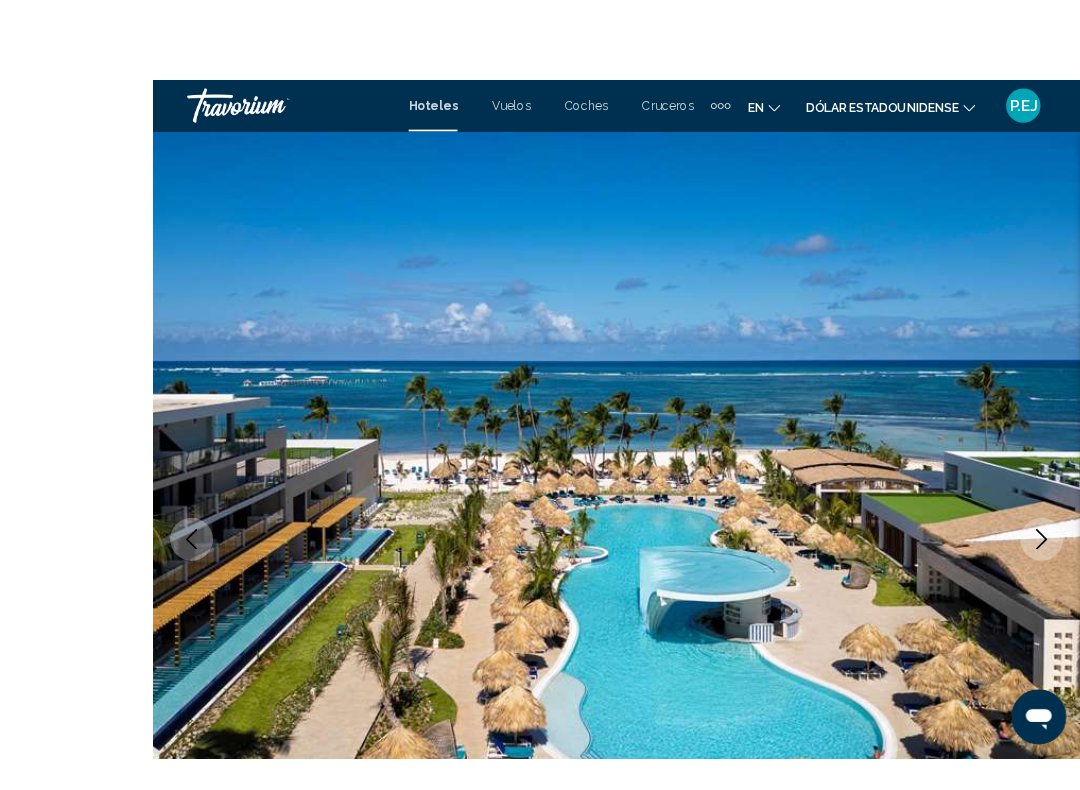 scroll, scrollTop: 52, scrollLeft: 0, axis: vertical 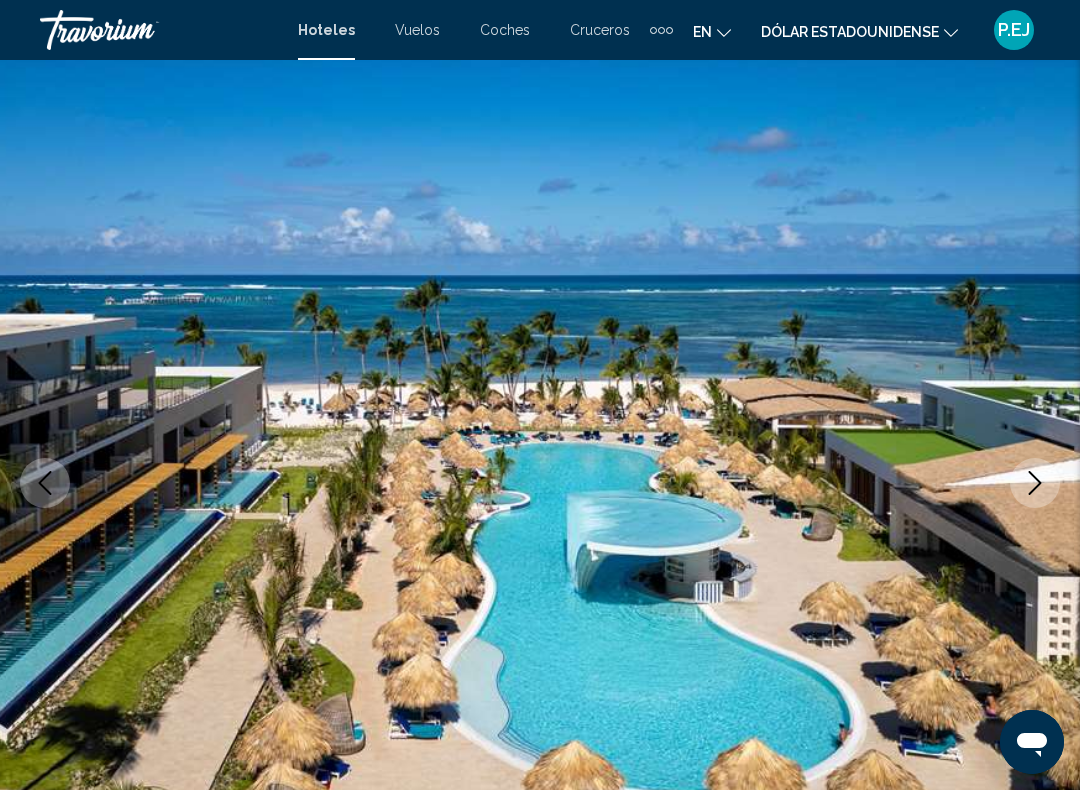 click 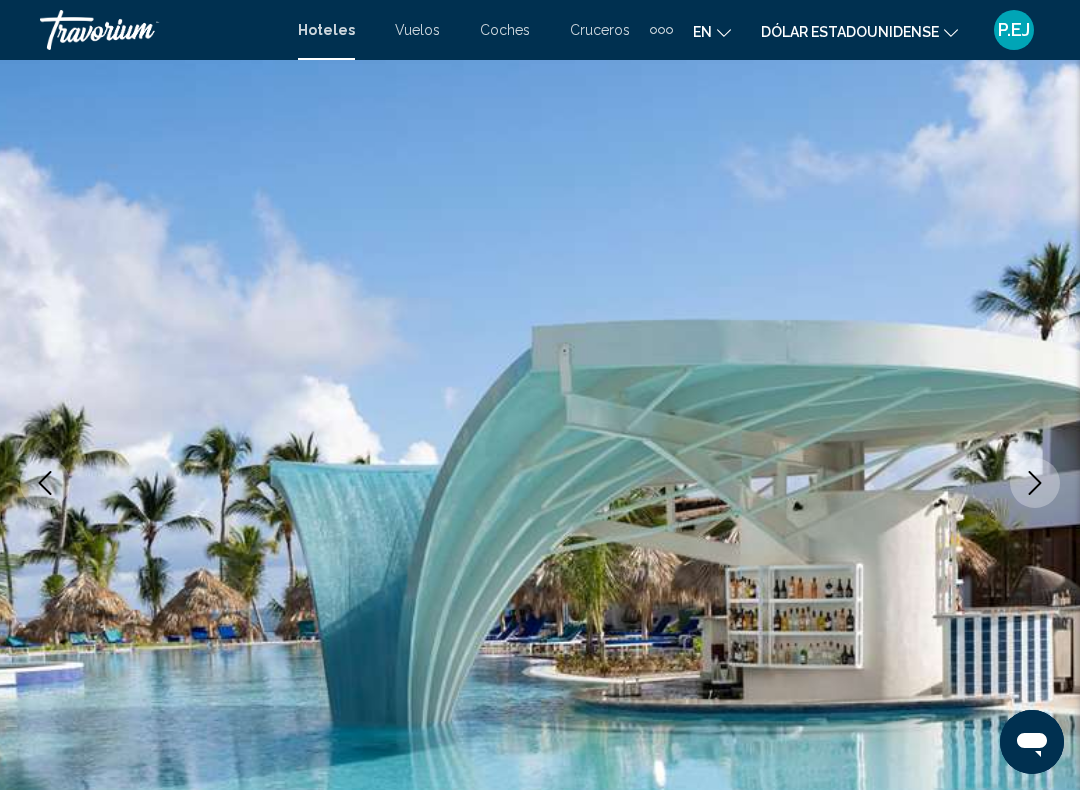 click 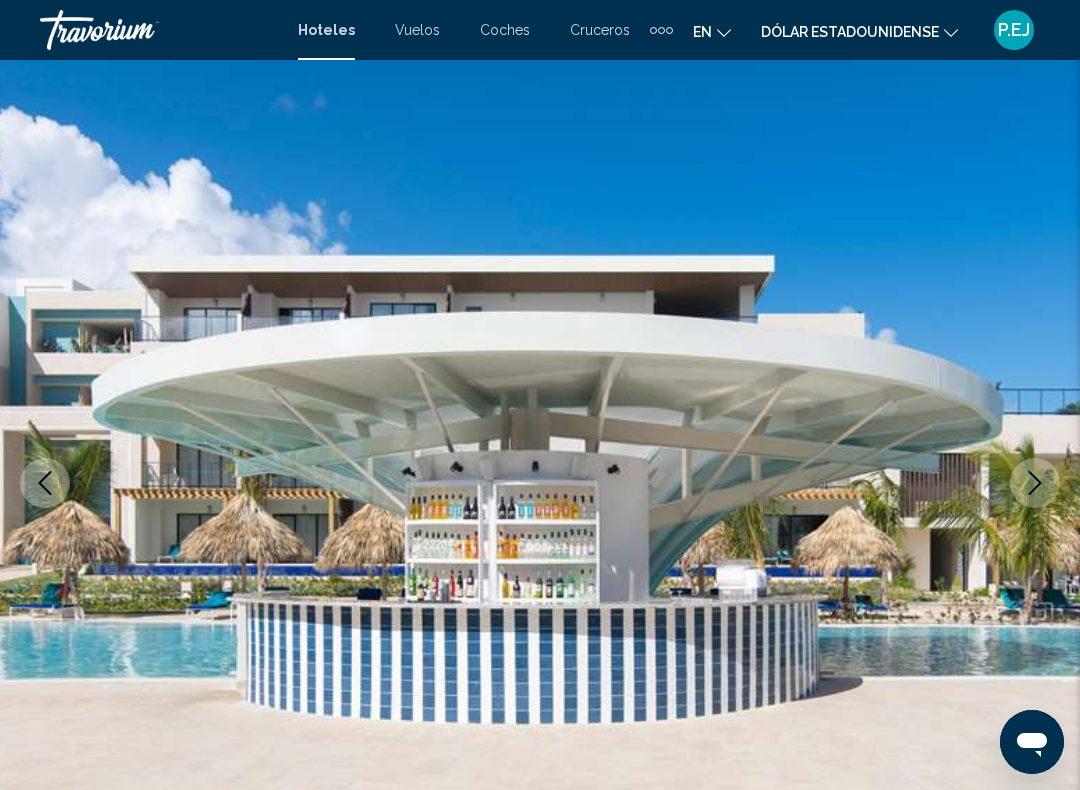 click at bounding box center [540, 483] 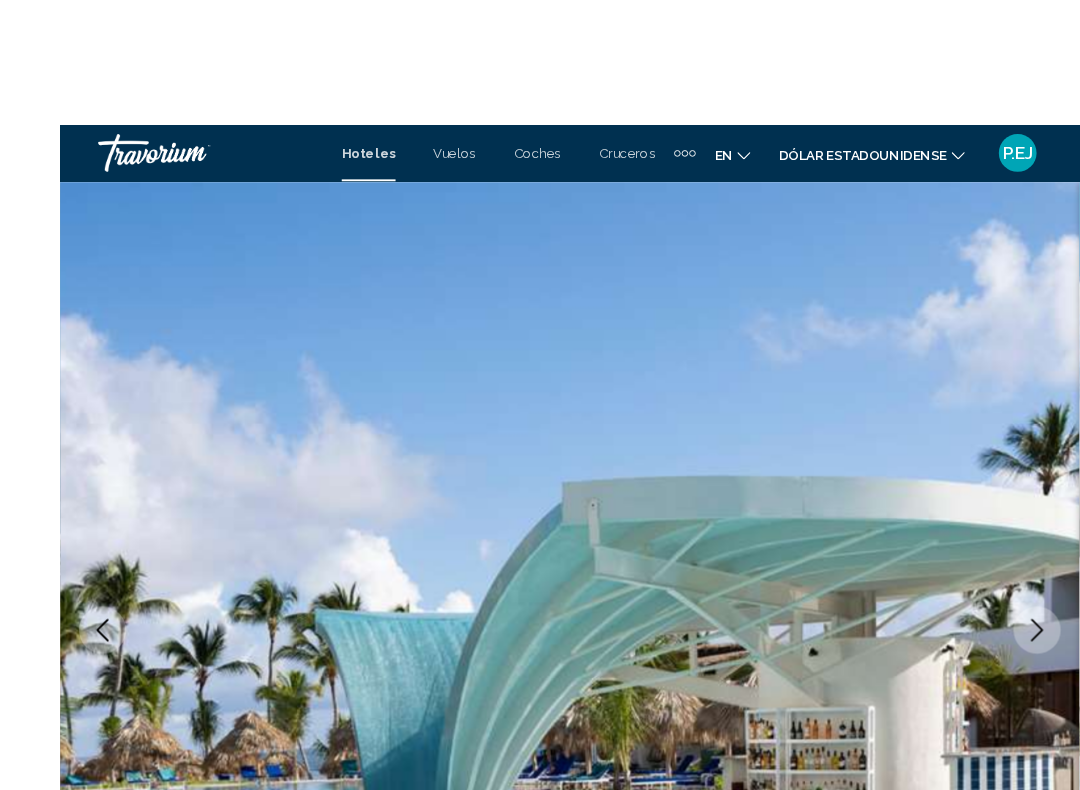 scroll, scrollTop: 83, scrollLeft: 0, axis: vertical 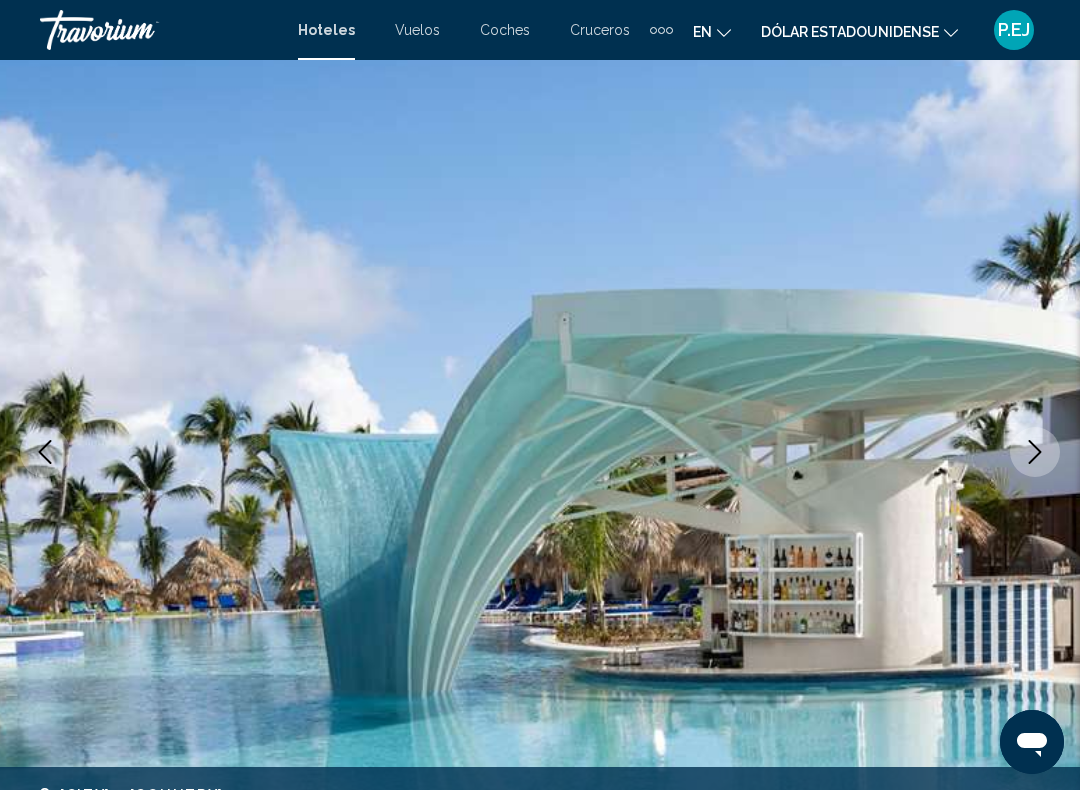 click at bounding box center (540, 452) 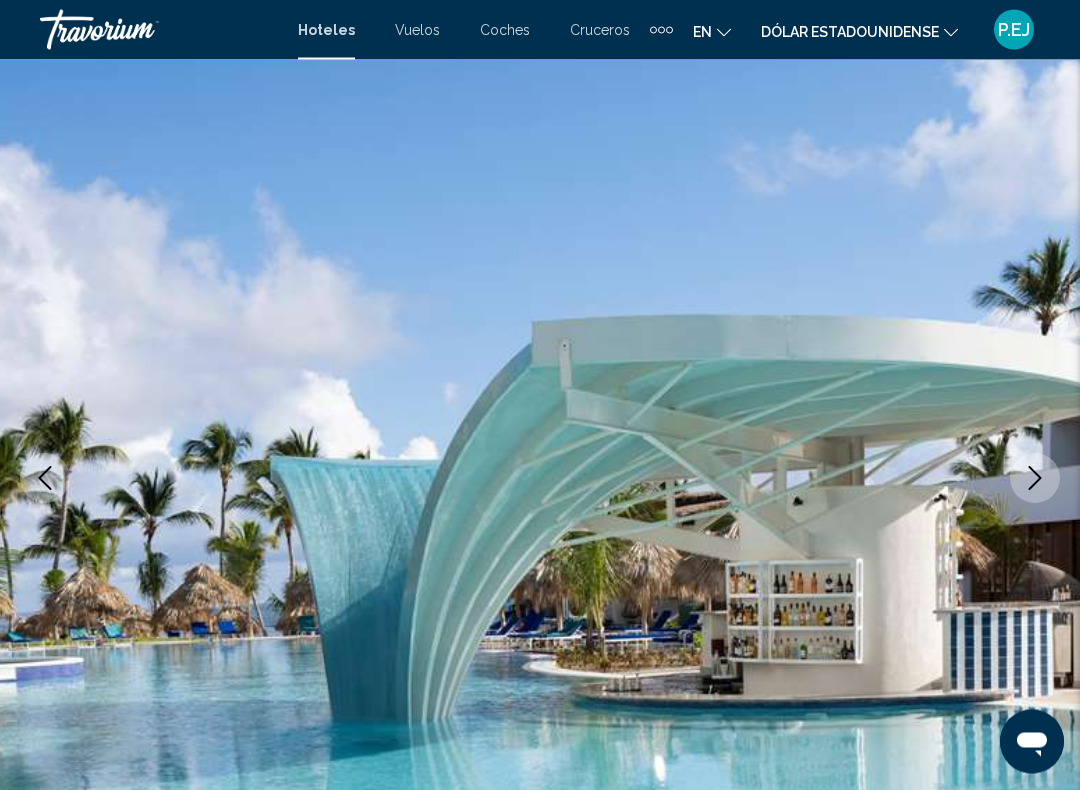 scroll, scrollTop: 55, scrollLeft: 0, axis: vertical 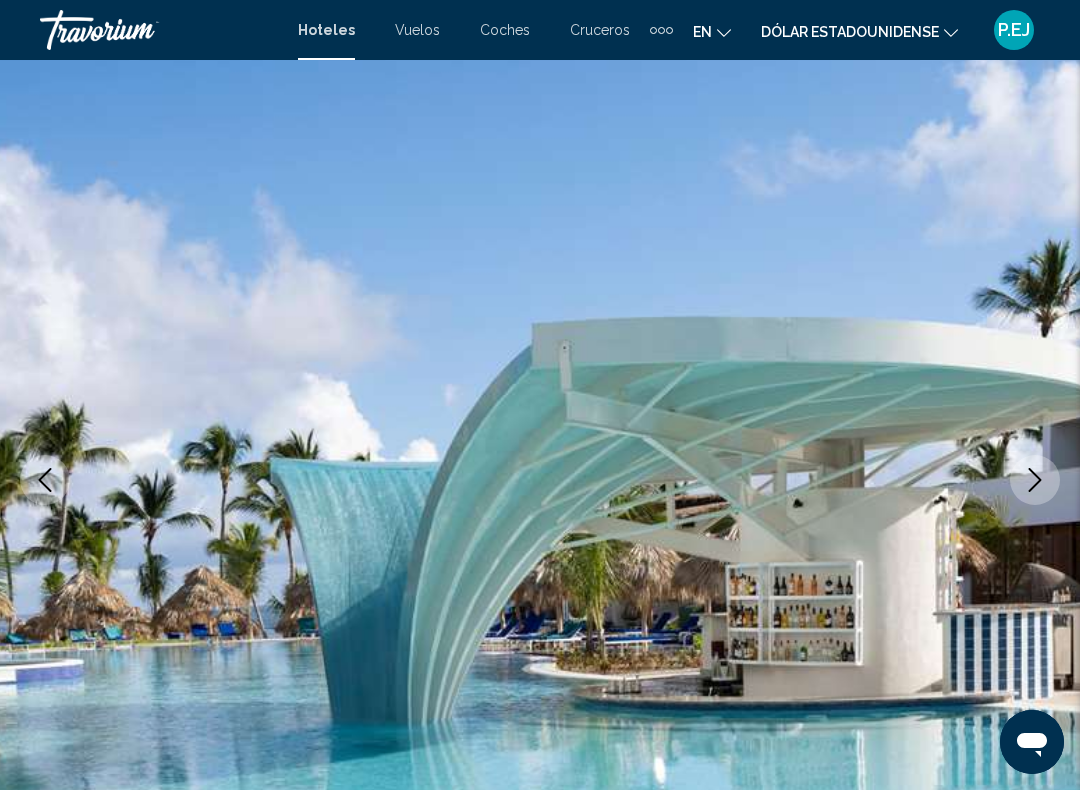 click at bounding box center (540, 480) 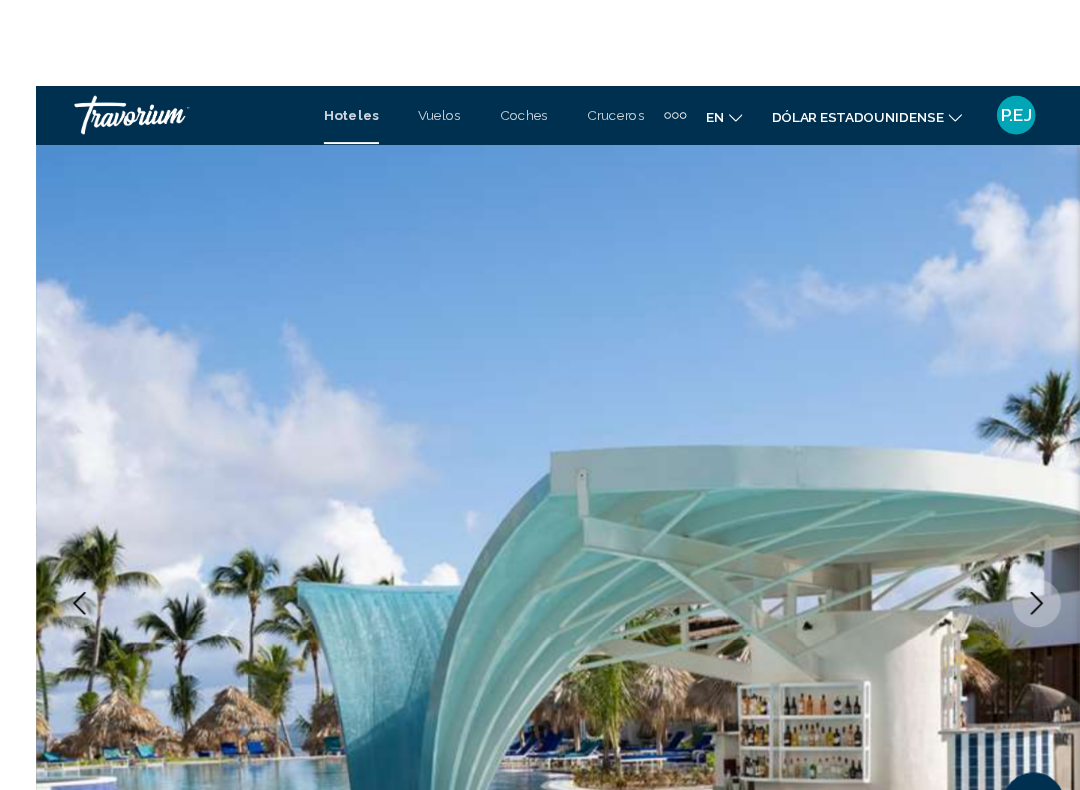scroll, scrollTop: 63, scrollLeft: 0, axis: vertical 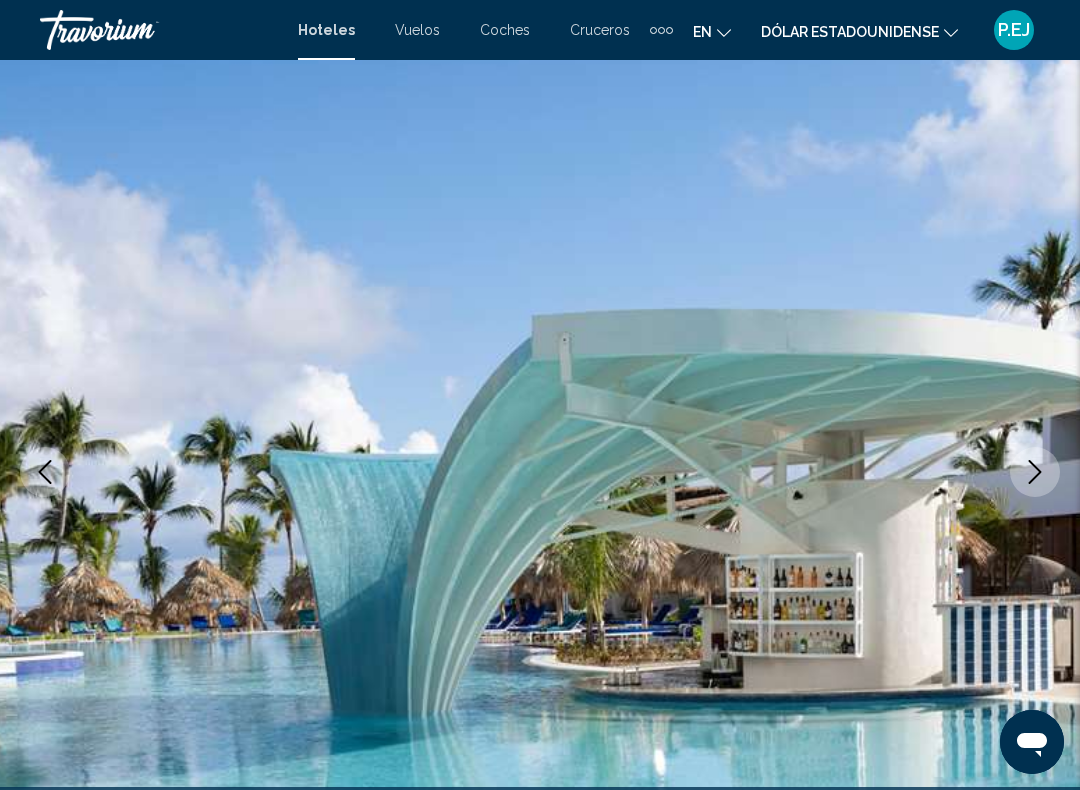 click on "[CURRENCY]
USD ($) MXN (Mex$) CAD (dólares canadienses) Libra esterlina (£) EUR (€) AUD (dólar australiano) Dólar neozelandés (NZ$) CNY (yuanes chinos)" 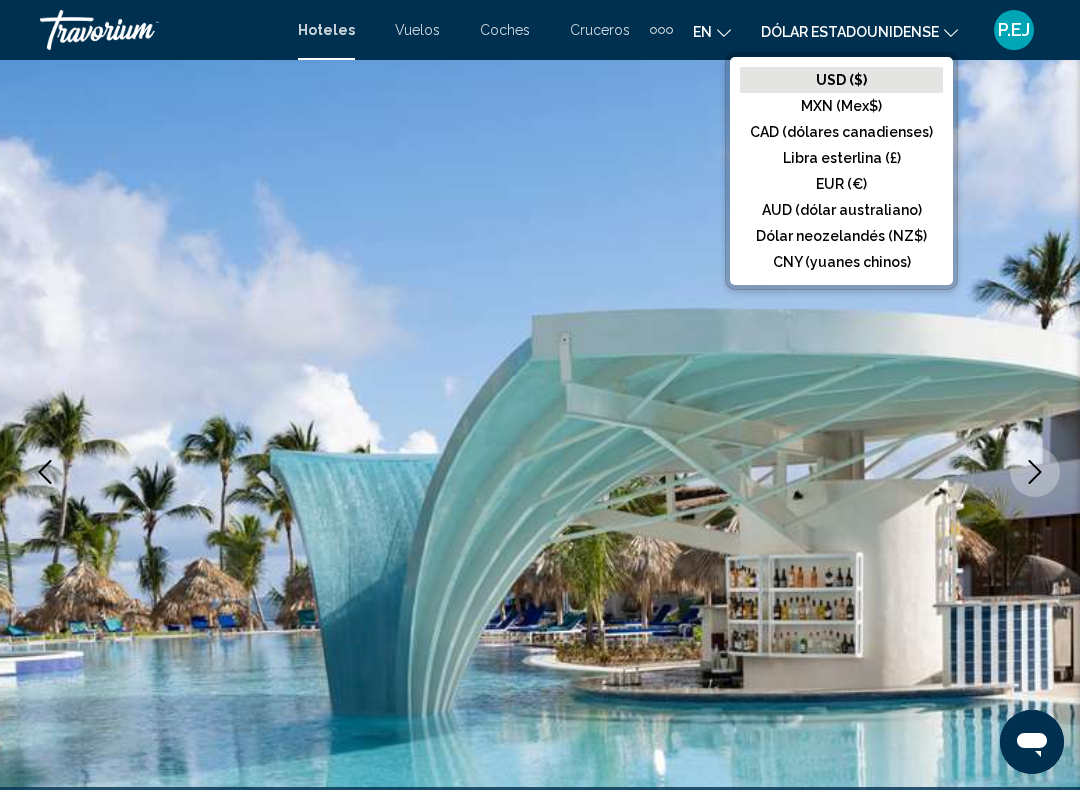 click at bounding box center [540, 472] 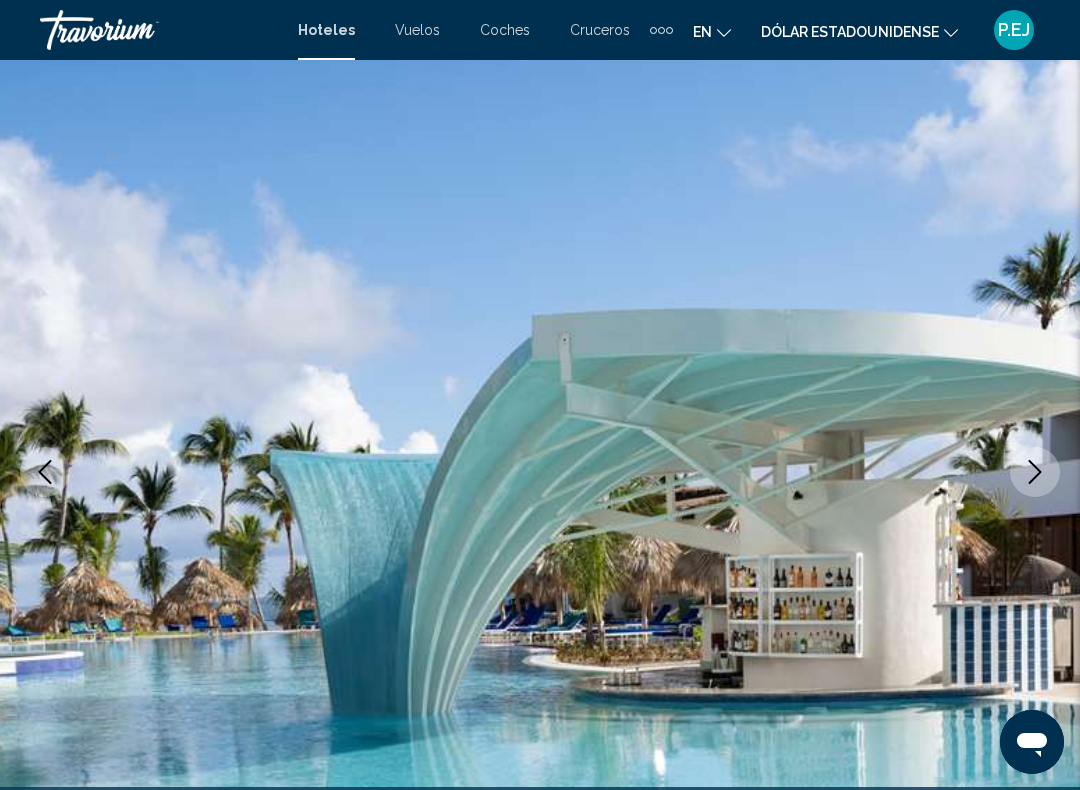 scroll, scrollTop: 62, scrollLeft: 0, axis: vertical 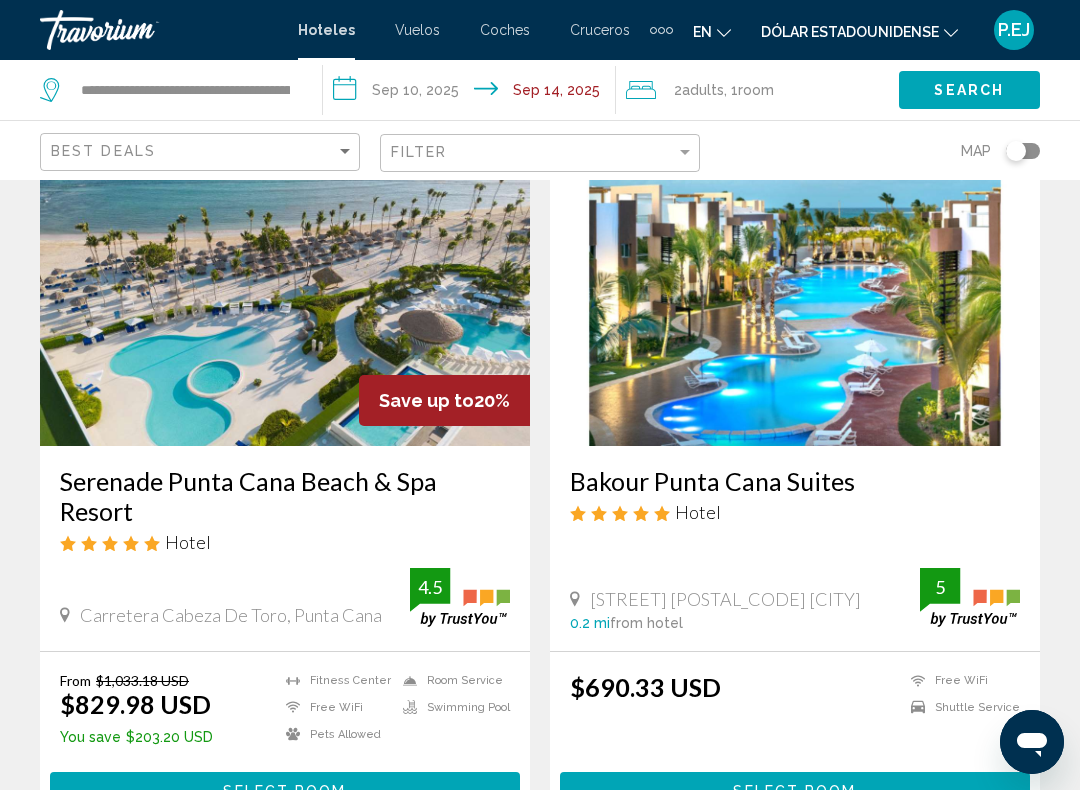 click on "Serenade Punta Cana Beach & Spa Resort" at bounding box center (285, 496) 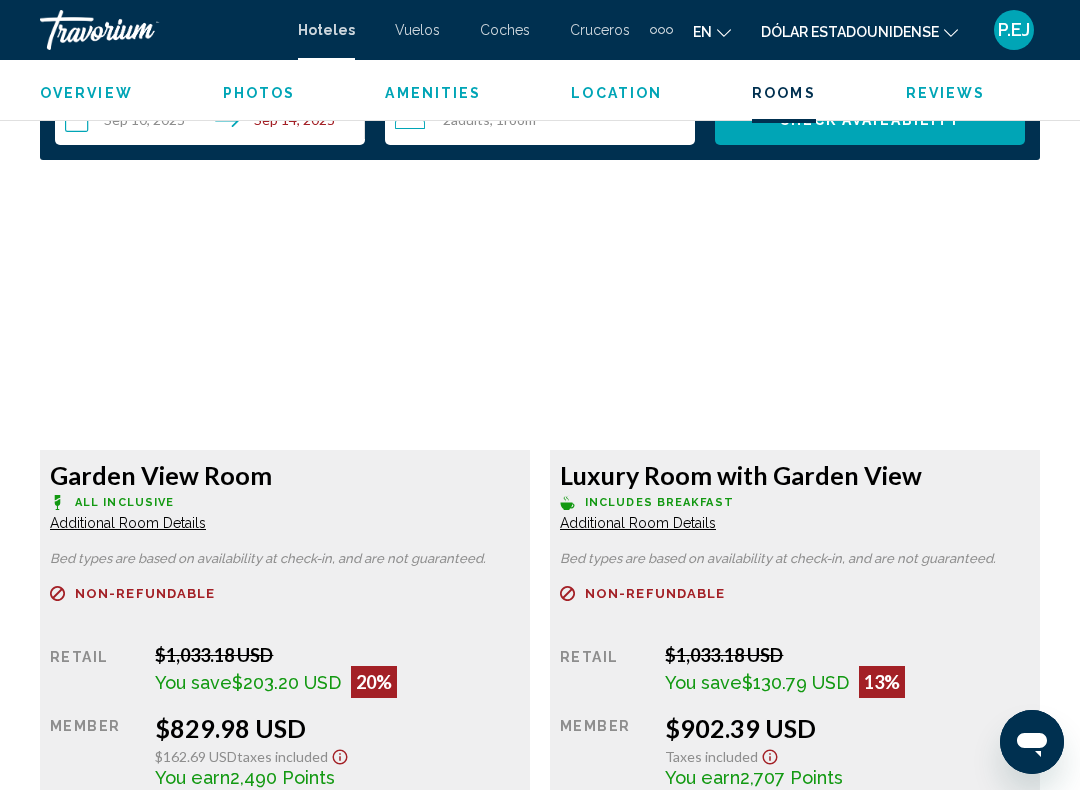 scroll, scrollTop: 2981, scrollLeft: 0, axis: vertical 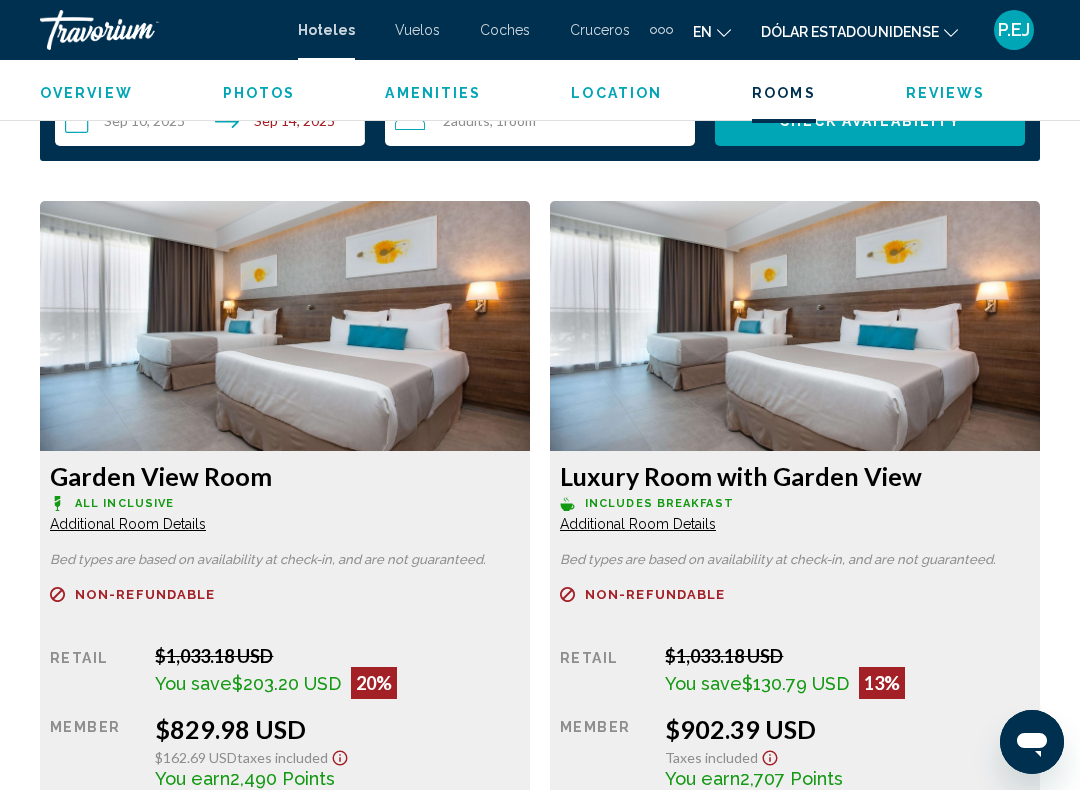 click on "Overview
Photos
Amenities
Location
Rooms
Reviews
Check Availability" 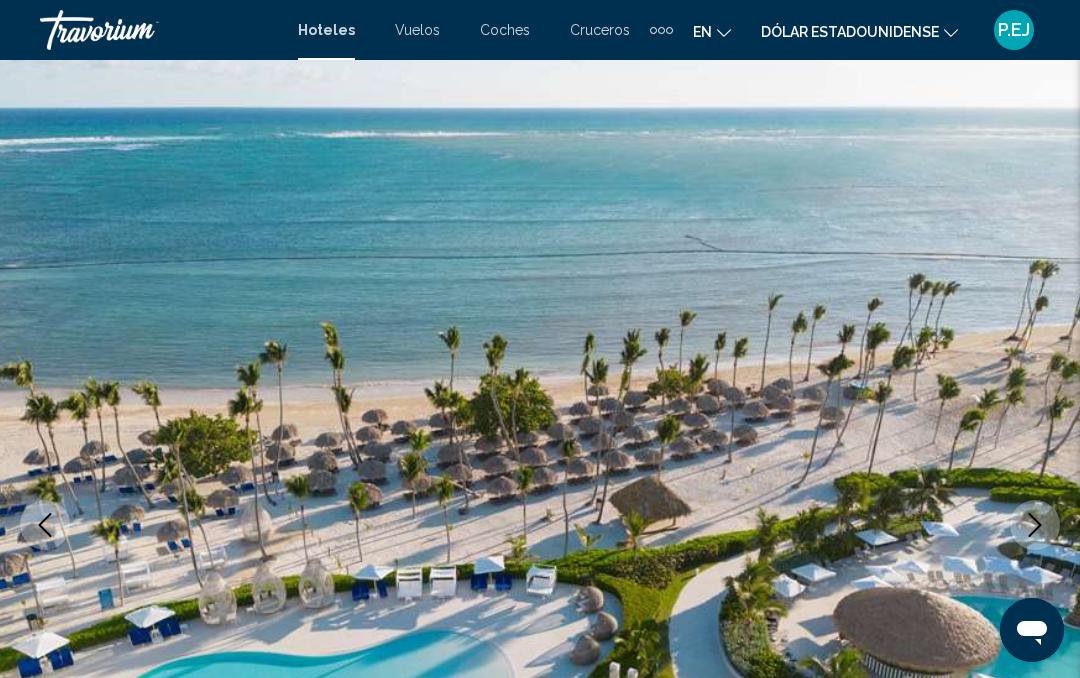 scroll, scrollTop: 0, scrollLeft: 0, axis: both 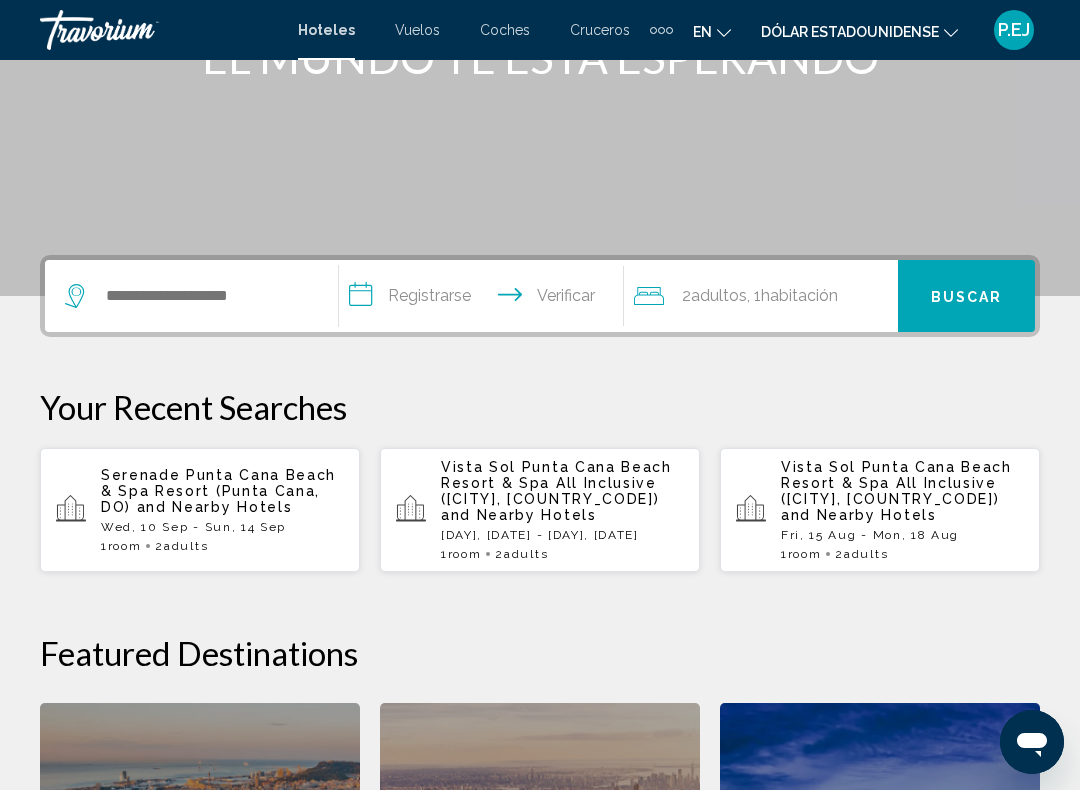 click on "Serenade Punta Cana Beach & Spa Resort ([CITY], [COUNTRY_CODE])" at bounding box center (218, 491) 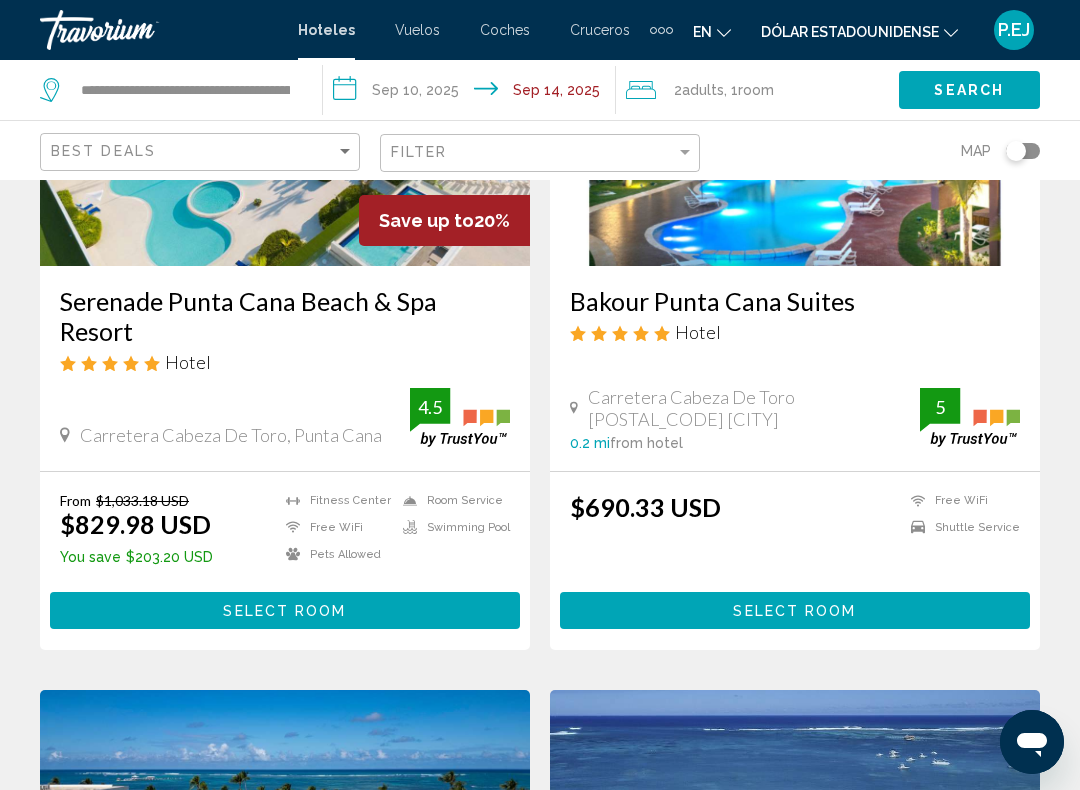 scroll, scrollTop: 0, scrollLeft: 0, axis: both 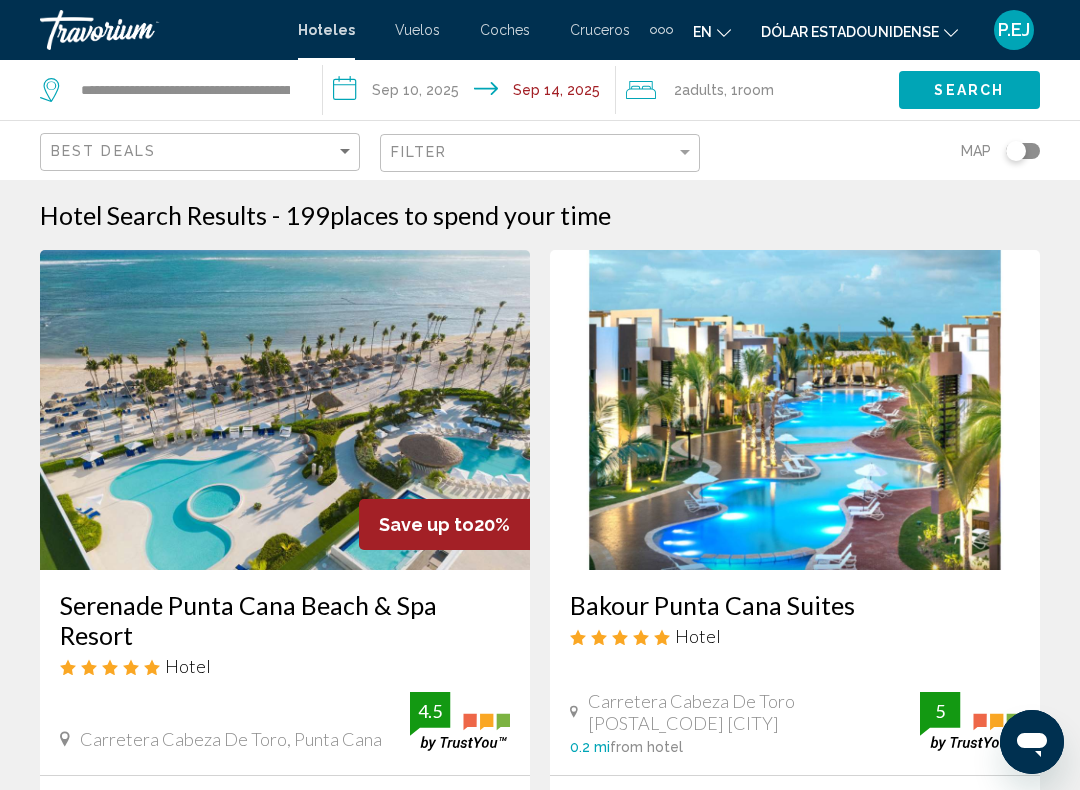 click on "Serenade Punta Cana Beach & Spa Resort" at bounding box center [285, 620] 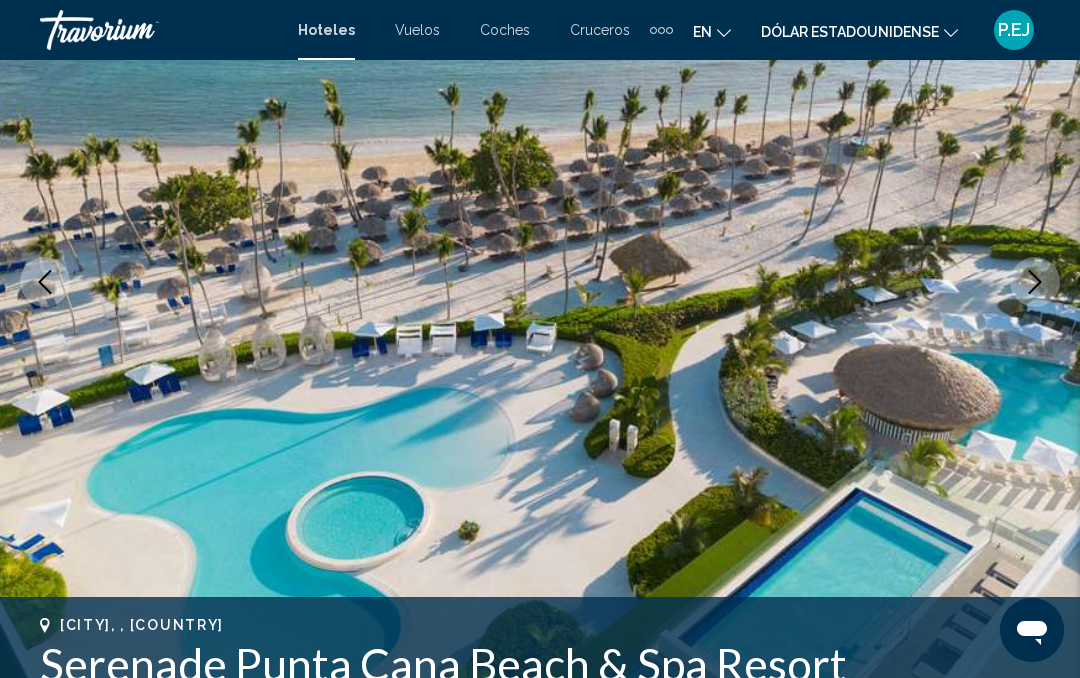 scroll, scrollTop: 239, scrollLeft: 0, axis: vertical 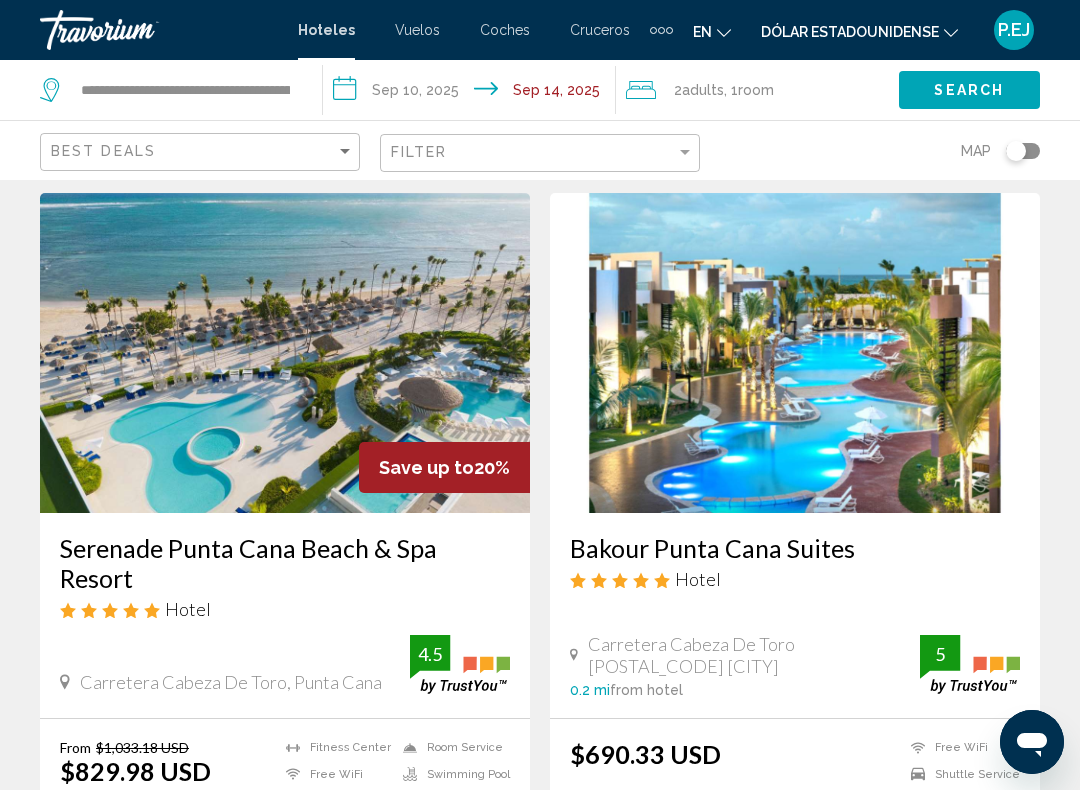 click on "Serenade Punta Cana Beach & Spa Resort" at bounding box center [285, 563] 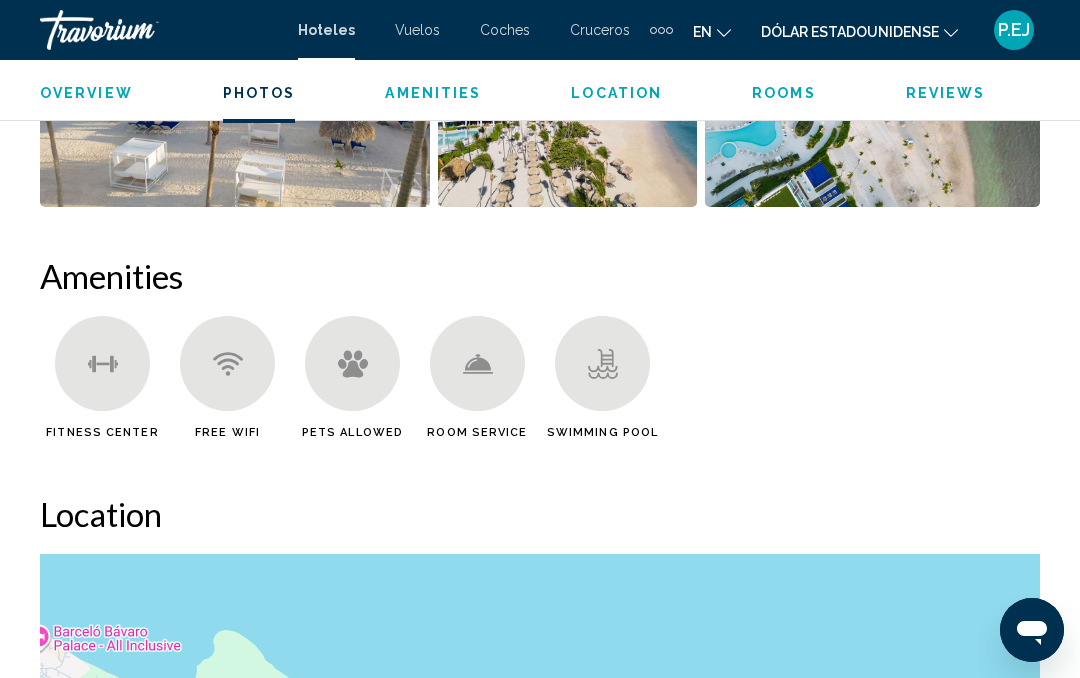 scroll, scrollTop: 1768, scrollLeft: 0, axis: vertical 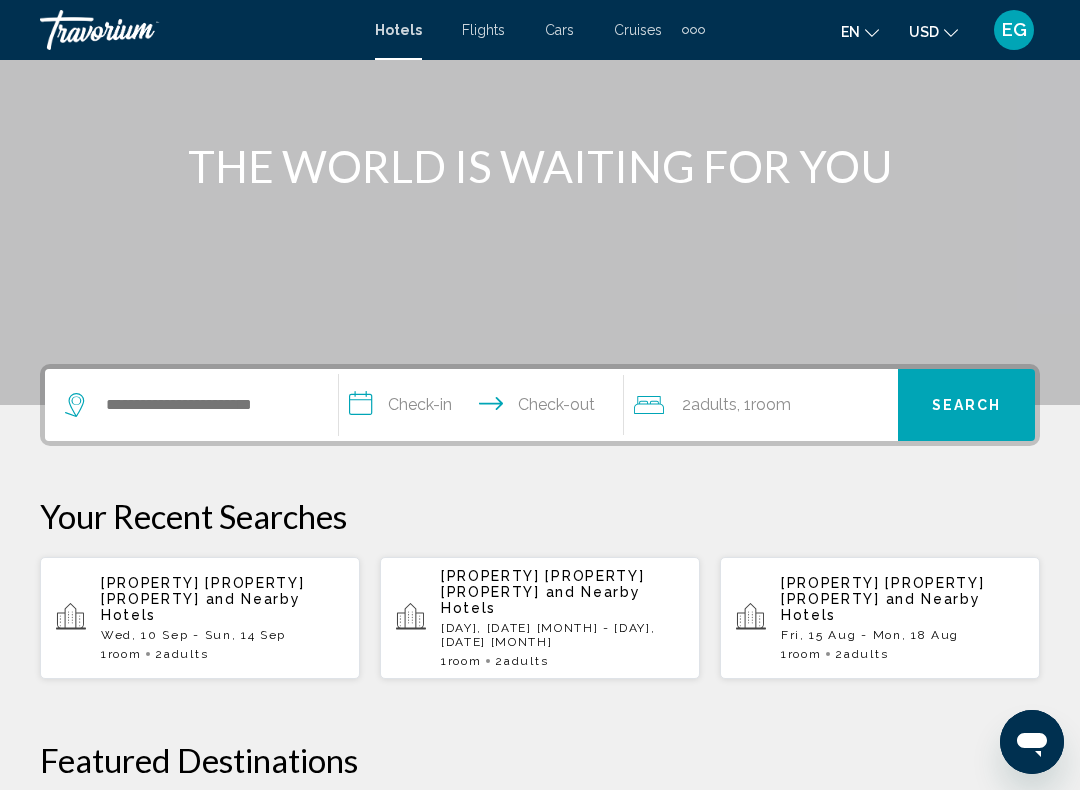 click on "Wed, 10 Sep - Sun, 14 Sep" at bounding box center (222, 635) 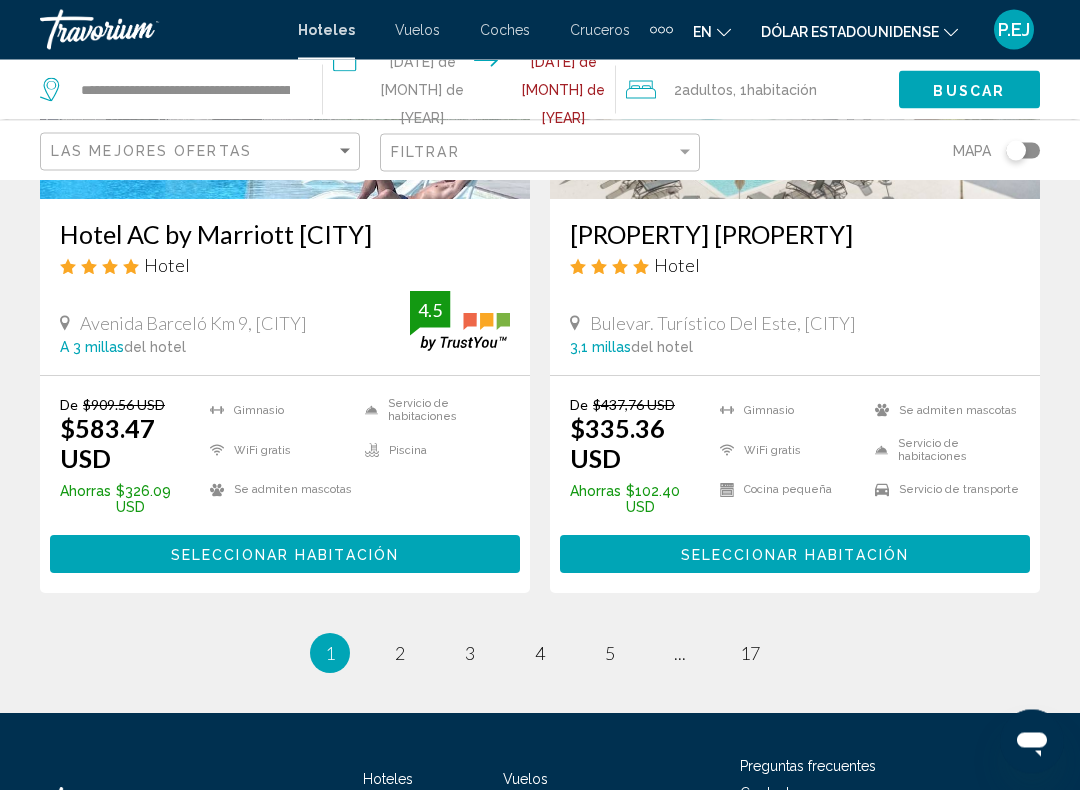 scroll, scrollTop: 4143, scrollLeft: 0, axis: vertical 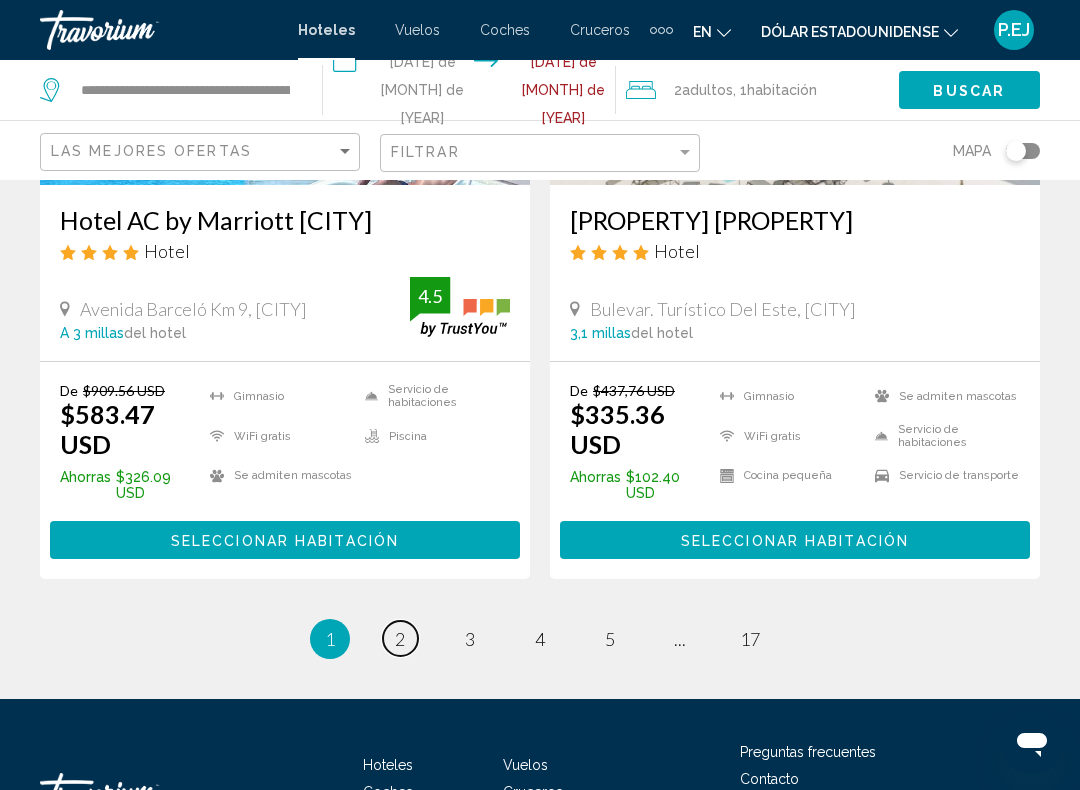 click on "página 2" at bounding box center (400, 638) 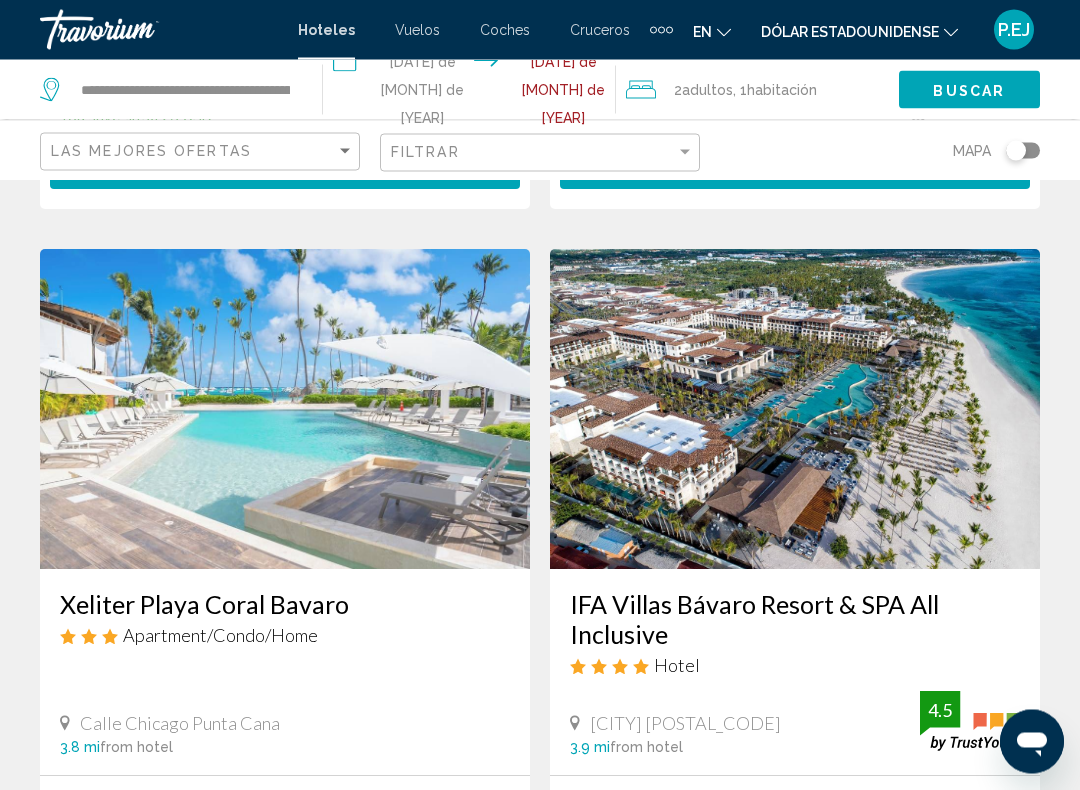 scroll, scrollTop: 2175, scrollLeft: 0, axis: vertical 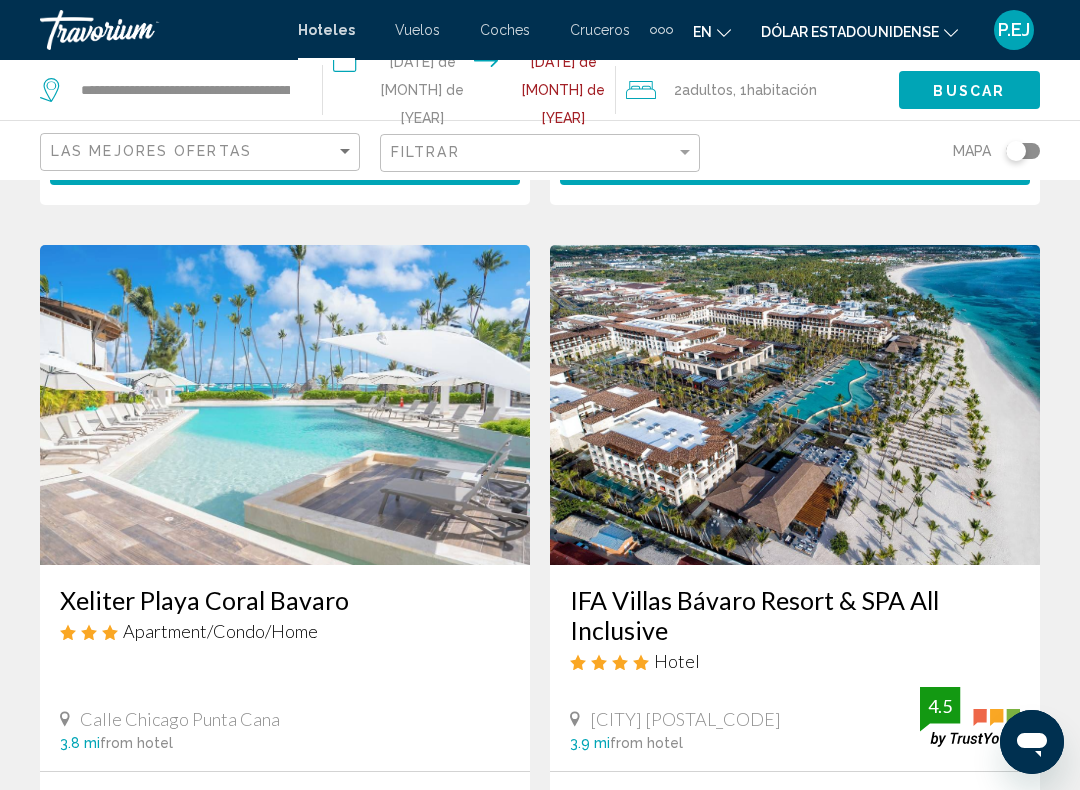 click on "Resultados de la búsqueda de hoteles - 199  lugares para pasar el tiempo Save up to  7%   Probar Suites Punta Cana
Apartment/Condo/Home
Boulevard Turístico Del Este, Punta Cana 3.2 mi  from hotel From $642.84 USD $594.96 USD  You save  $47.88 USD
Breakfast
Free WiFi
Kitchenette
Pets Allowed
Shuttle Service
Swimming Pool  Select Room Save up to  39%   Barceló Bávaro Beach Adults Only All Inclusive
Hotel
Carretera Bávaro Km. 1 Playa Bávaro, Punta Cana 3.4 mi  from hotel 4" at bounding box center [540, 256] 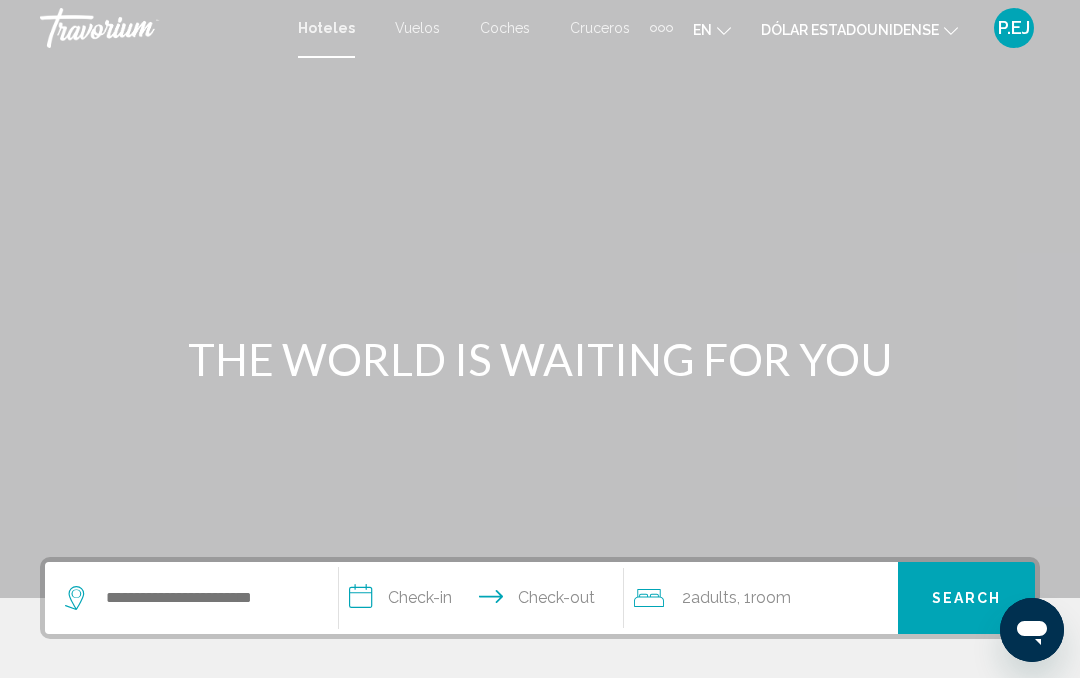 scroll, scrollTop: 0, scrollLeft: 0, axis: both 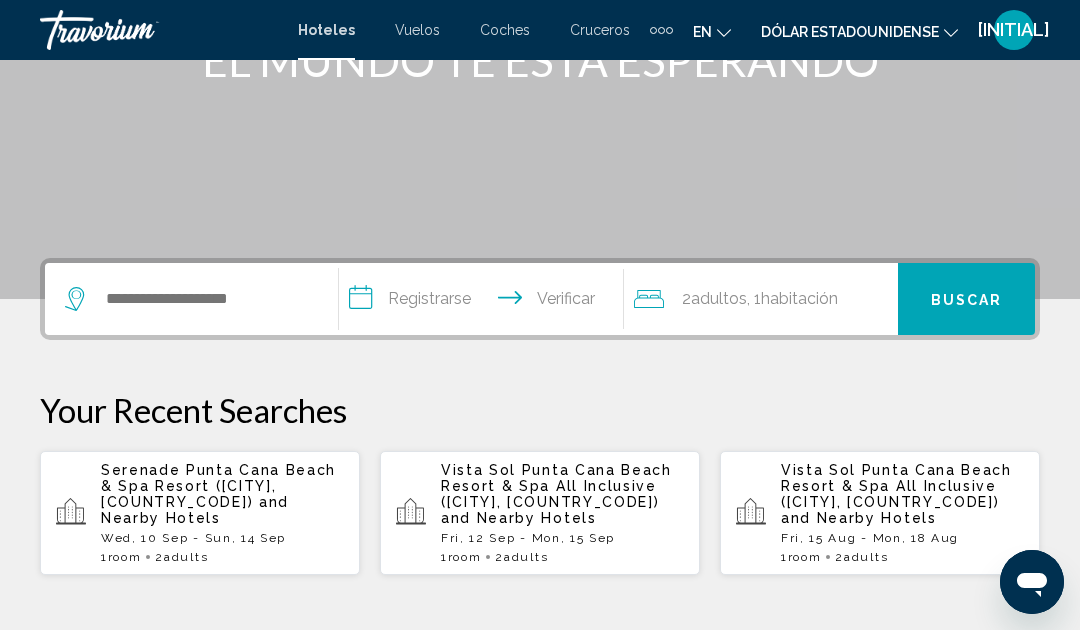 click on "Serenade Punta Cana Beach & Spa Resort (Punta Cana, DO)    and Nearby Hotels  Wed, 10 Sep - Sun, 14 Sep  1  Room rooms 2  Adult Adults" at bounding box center (222, 513) 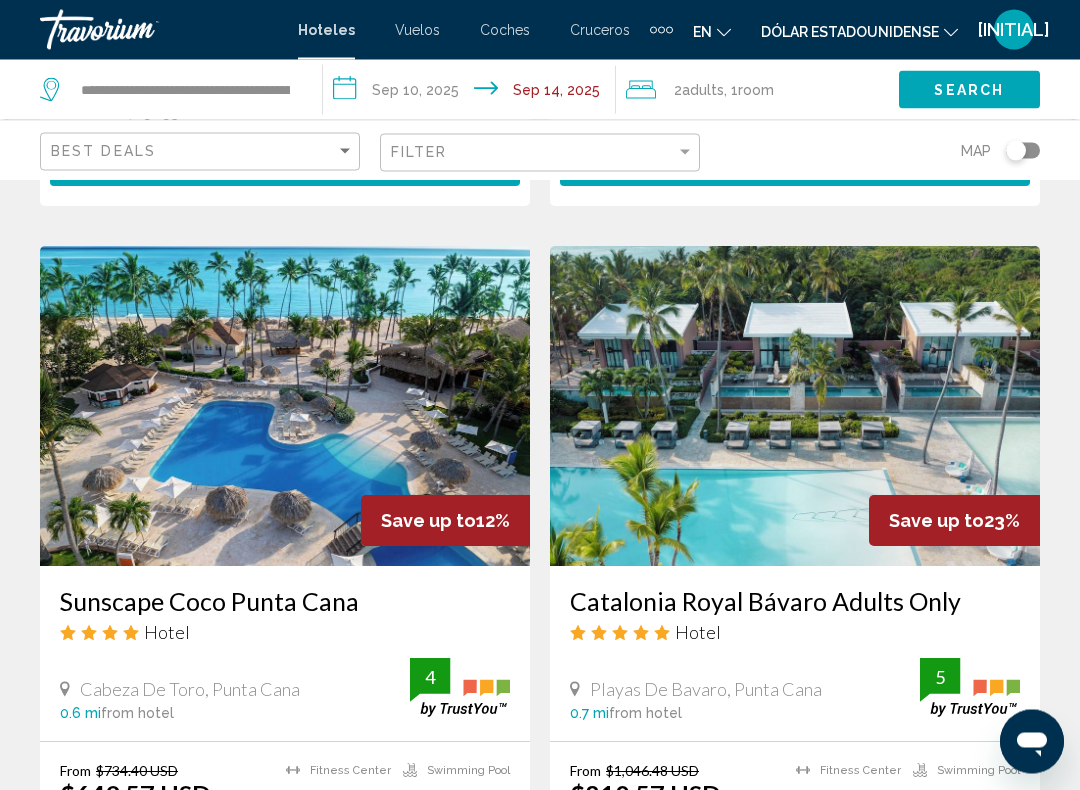 scroll, scrollTop: 1463, scrollLeft: 0, axis: vertical 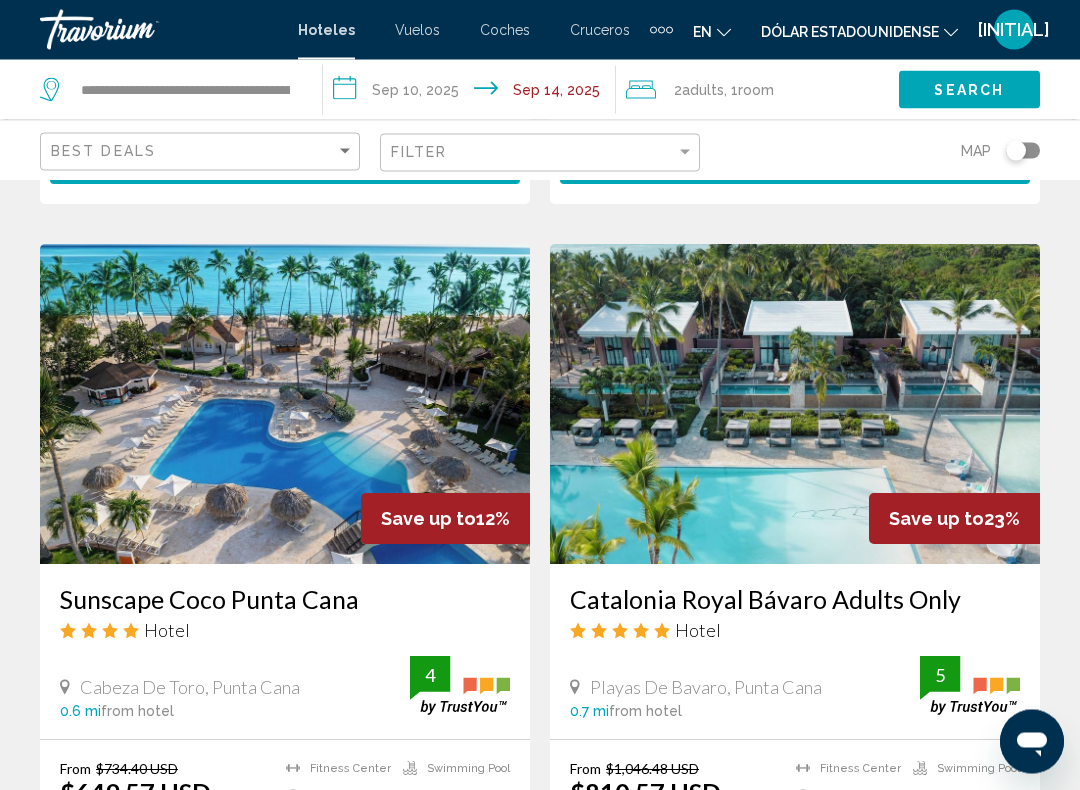 click on "Cabeza De Toro, Punta Cana 0.6 mi  from hotel 4" at bounding box center (285, 688) 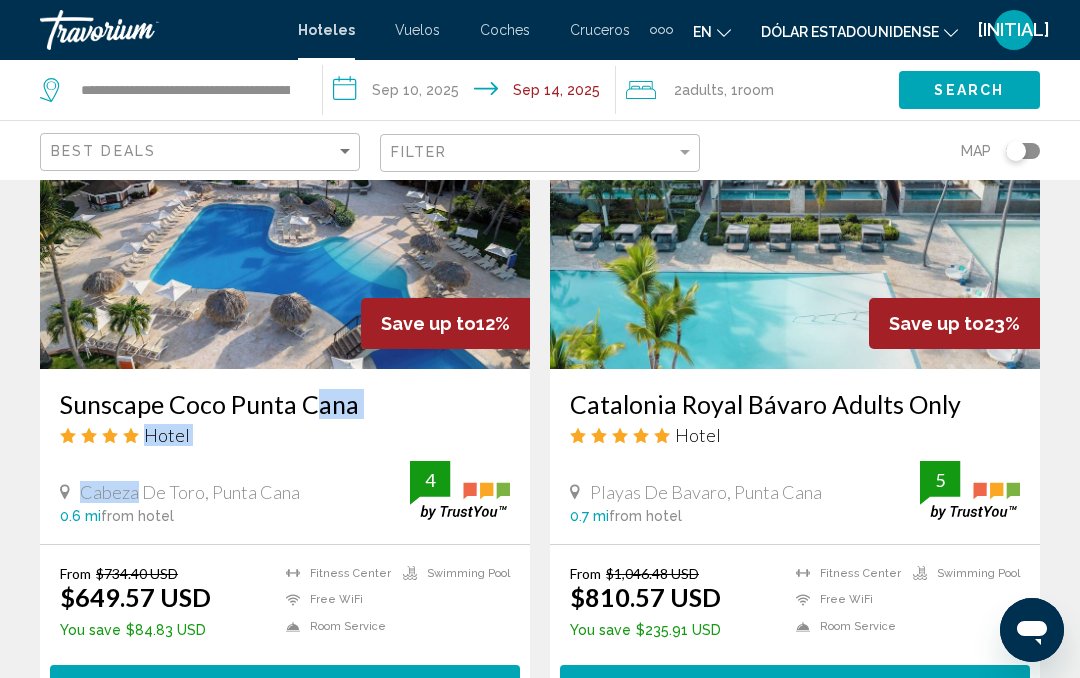 scroll, scrollTop: 1658, scrollLeft: 0, axis: vertical 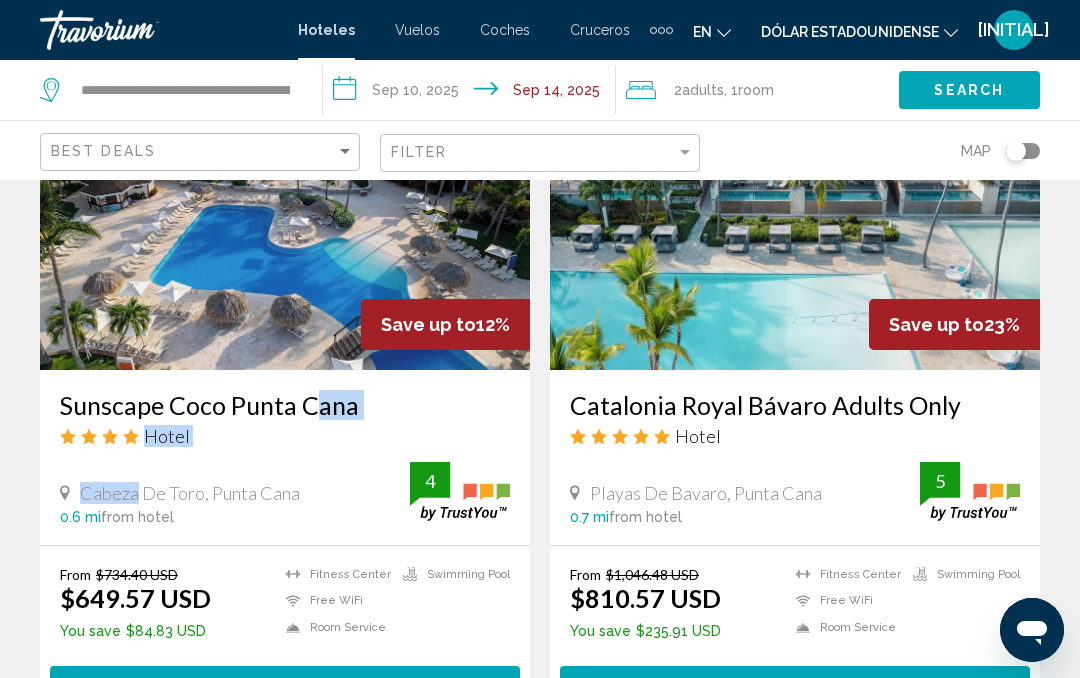 click at bounding box center [795, 210] 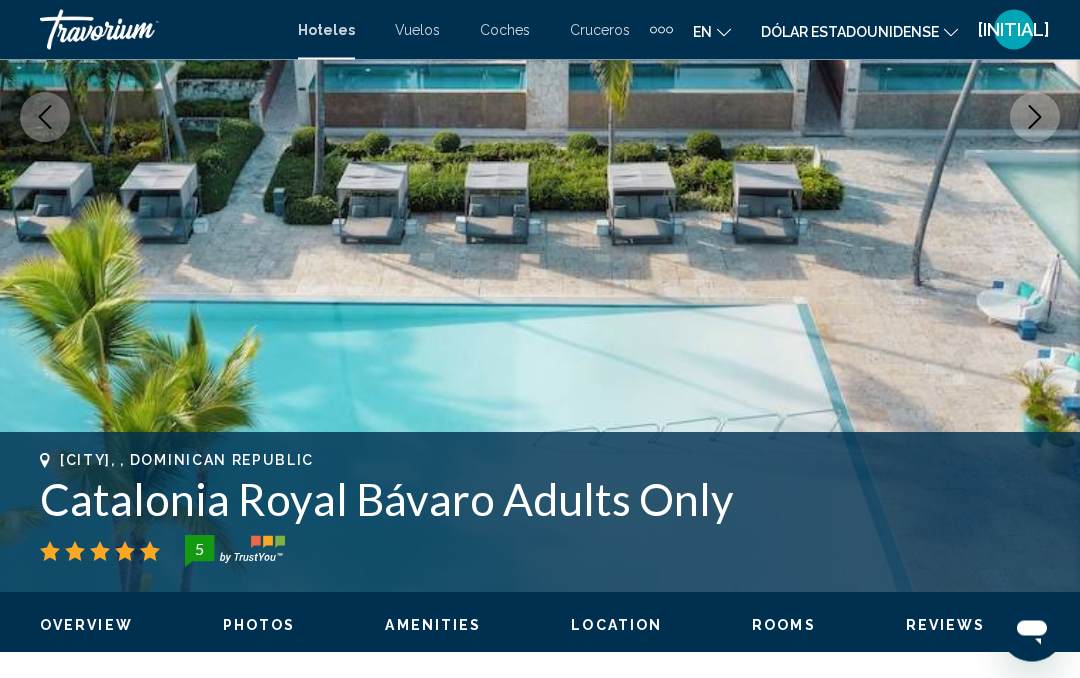 scroll, scrollTop: 416, scrollLeft: 0, axis: vertical 